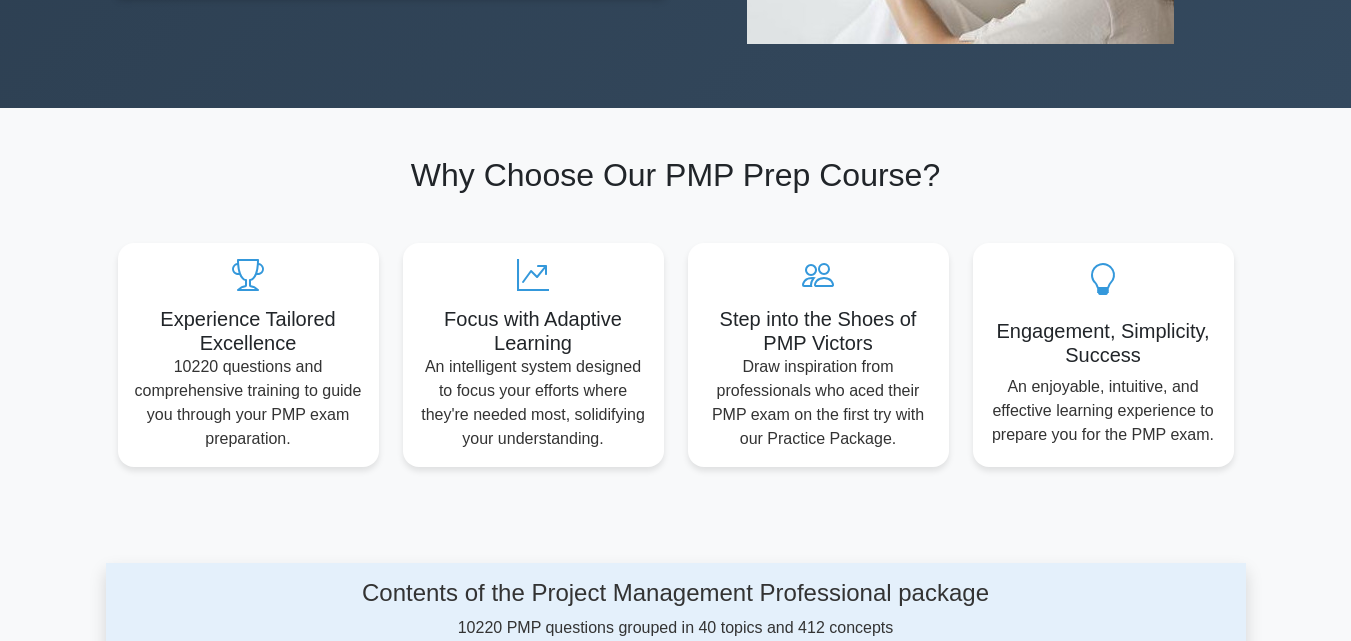 scroll, scrollTop: 600, scrollLeft: 0, axis: vertical 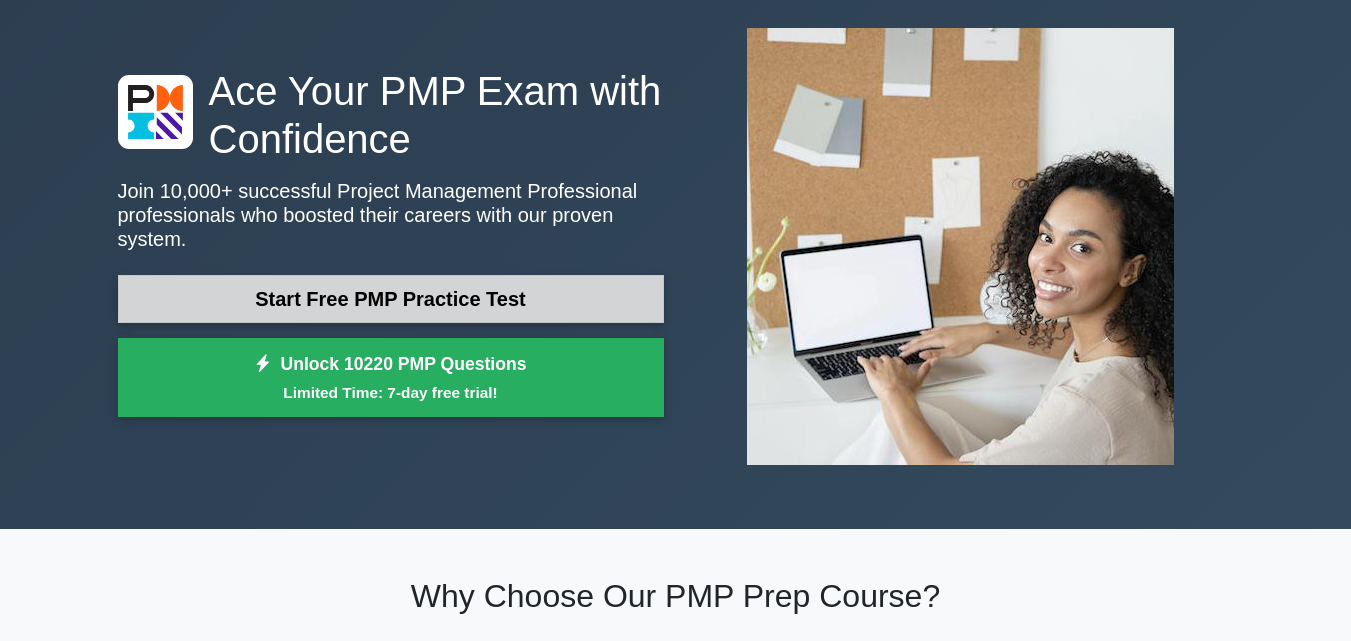 click on "Start Free PMP Practice Test" at bounding box center (391, 299) 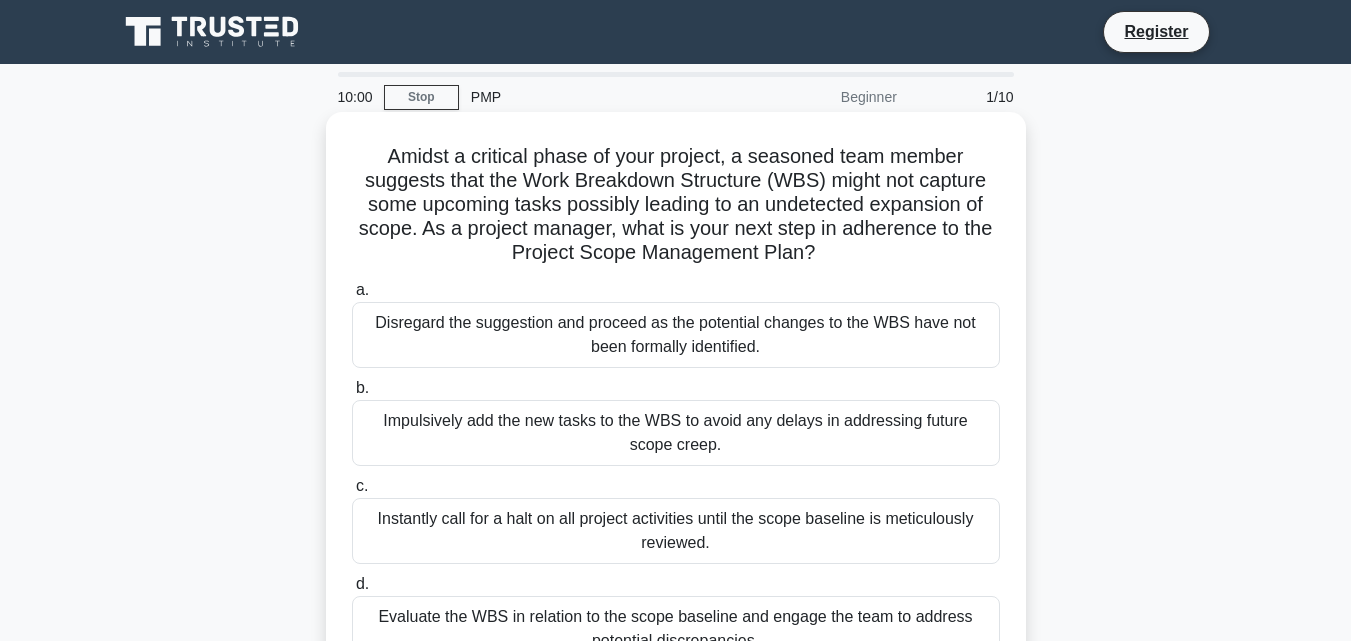 scroll, scrollTop: 0, scrollLeft: 0, axis: both 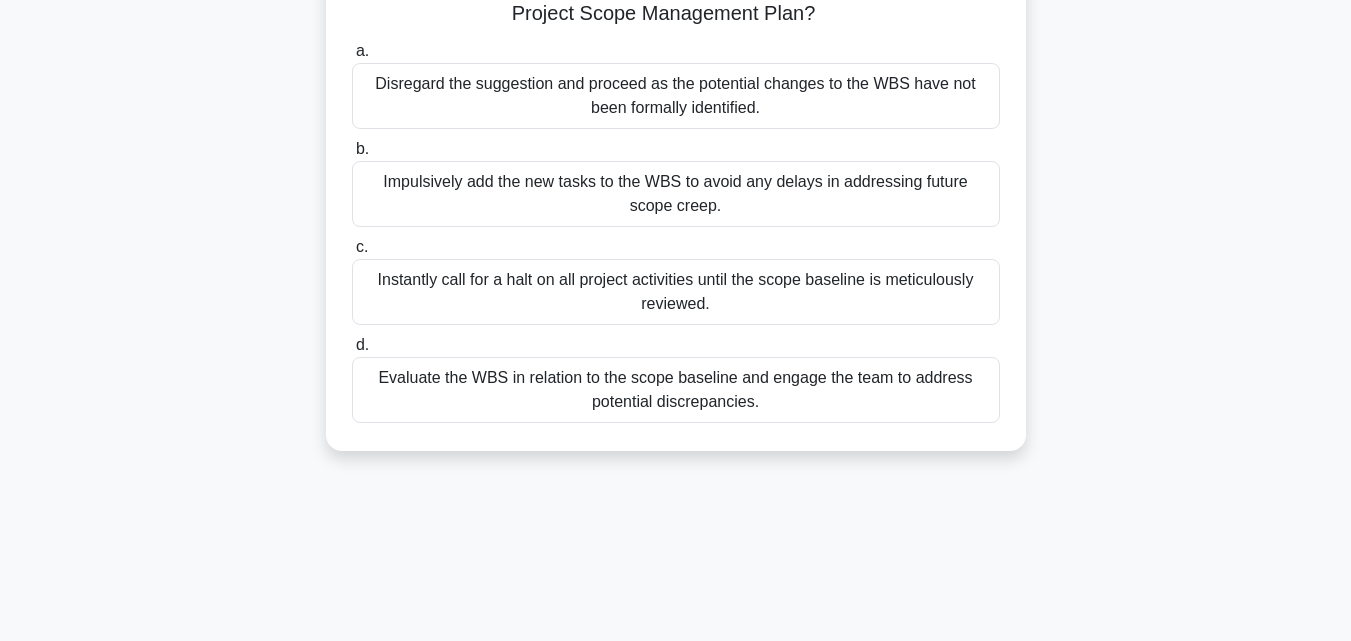 click on "Evaluate the WBS in relation to the scope baseline and engage the team to address potential discrepancies." at bounding box center [676, 390] 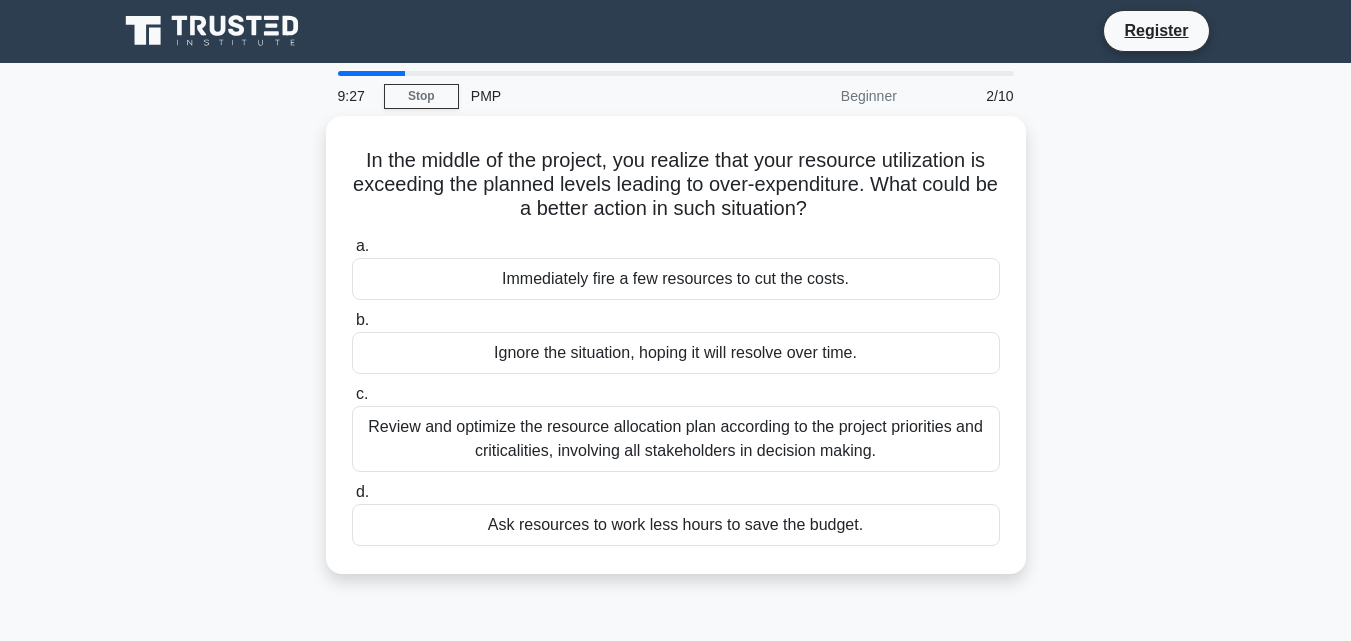 scroll, scrollTop: 0, scrollLeft: 0, axis: both 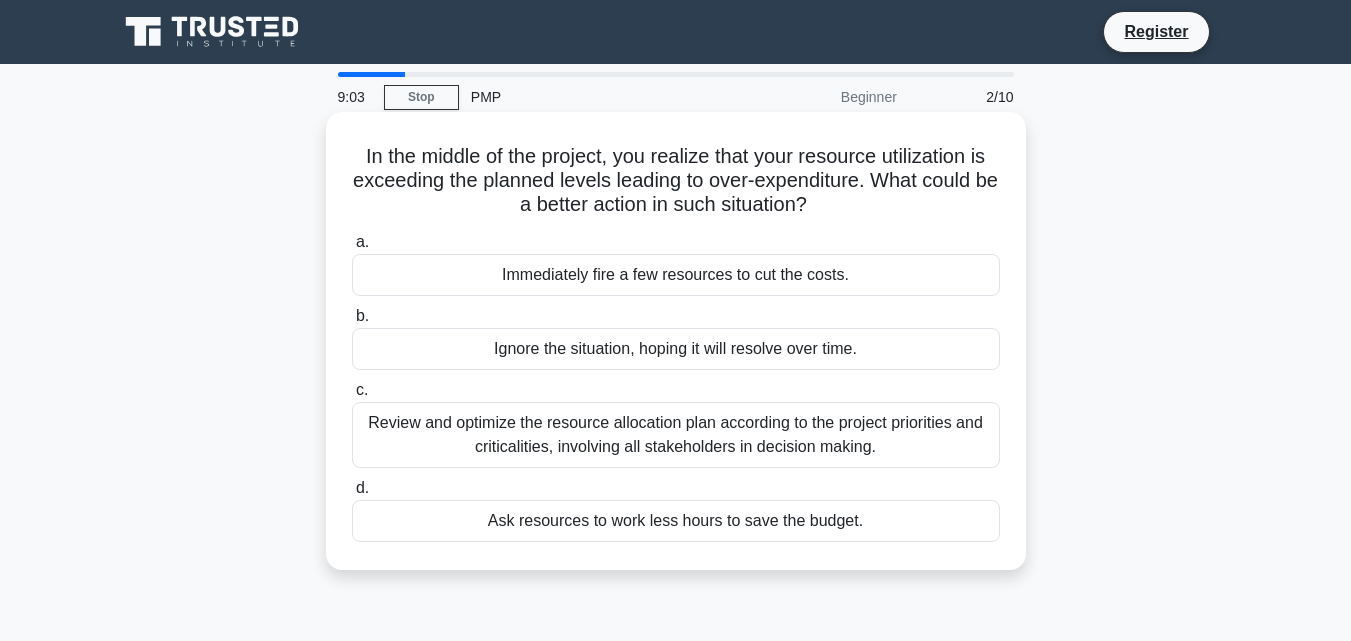 click on "Review and optimize the resource allocation plan according to the project priorities and criticalities, involving all stakeholders in decision making." at bounding box center [676, 435] 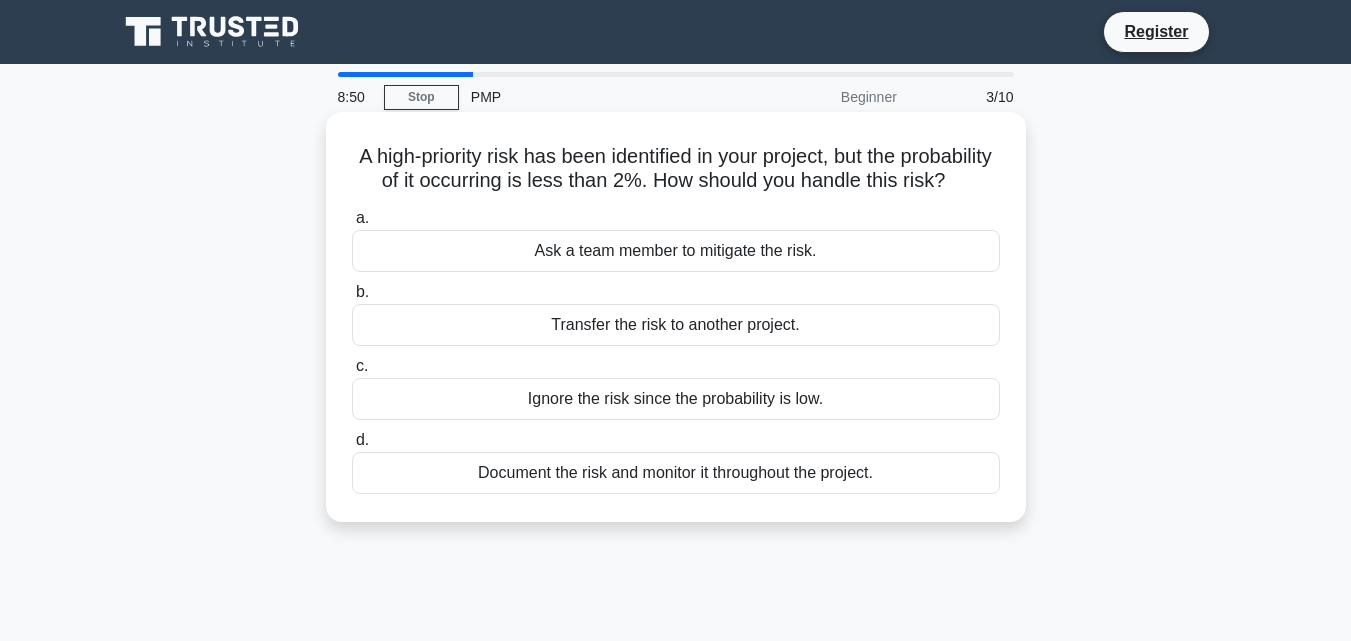 click on "Document the risk and monitor it throughout the project." at bounding box center (676, 473) 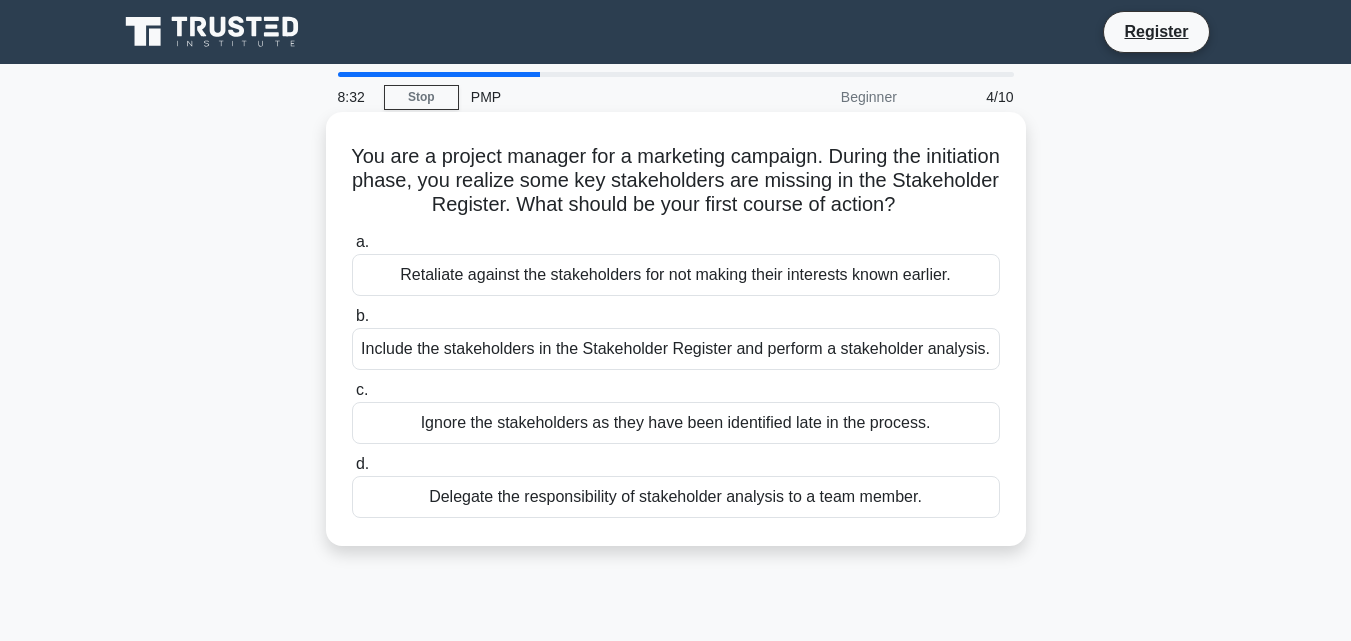 click on "Include the stakeholders in the Stakeholder Register and perform a stakeholder analysis." at bounding box center (676, 349) 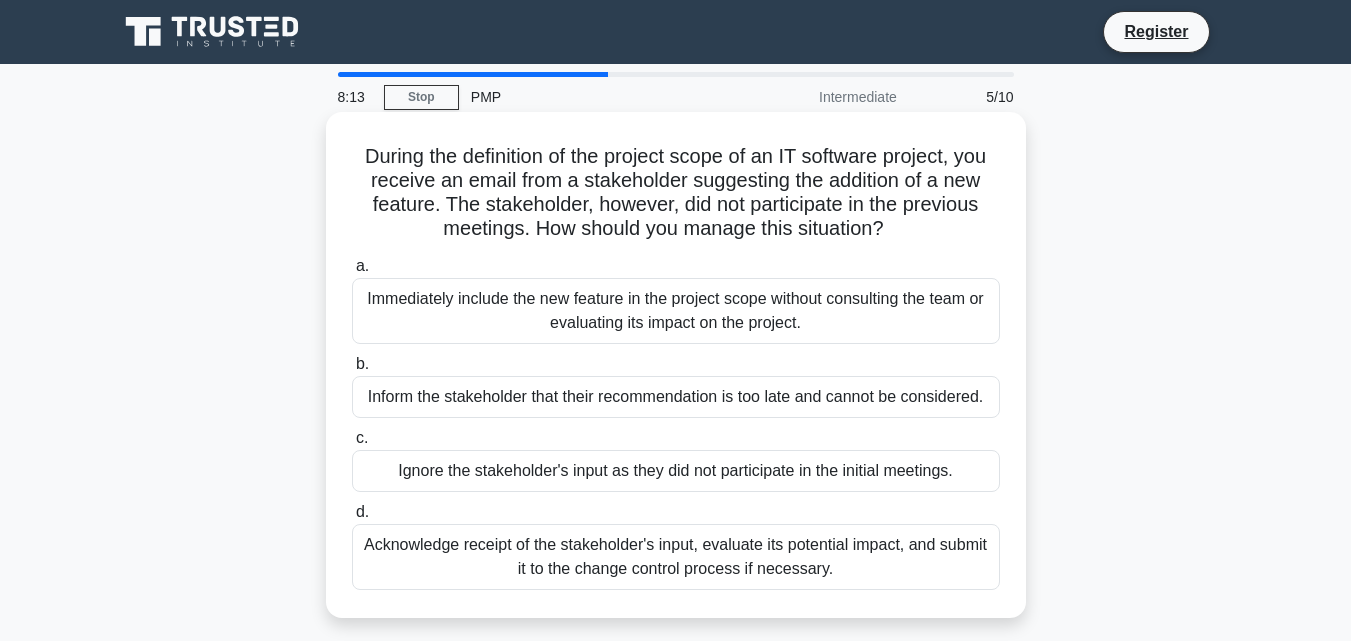 click on "Acknowledge receipt of the stakeholder's input, evaluate its potential impact, and submit it to the change control process if necessary." at bounding box center [676, 557] 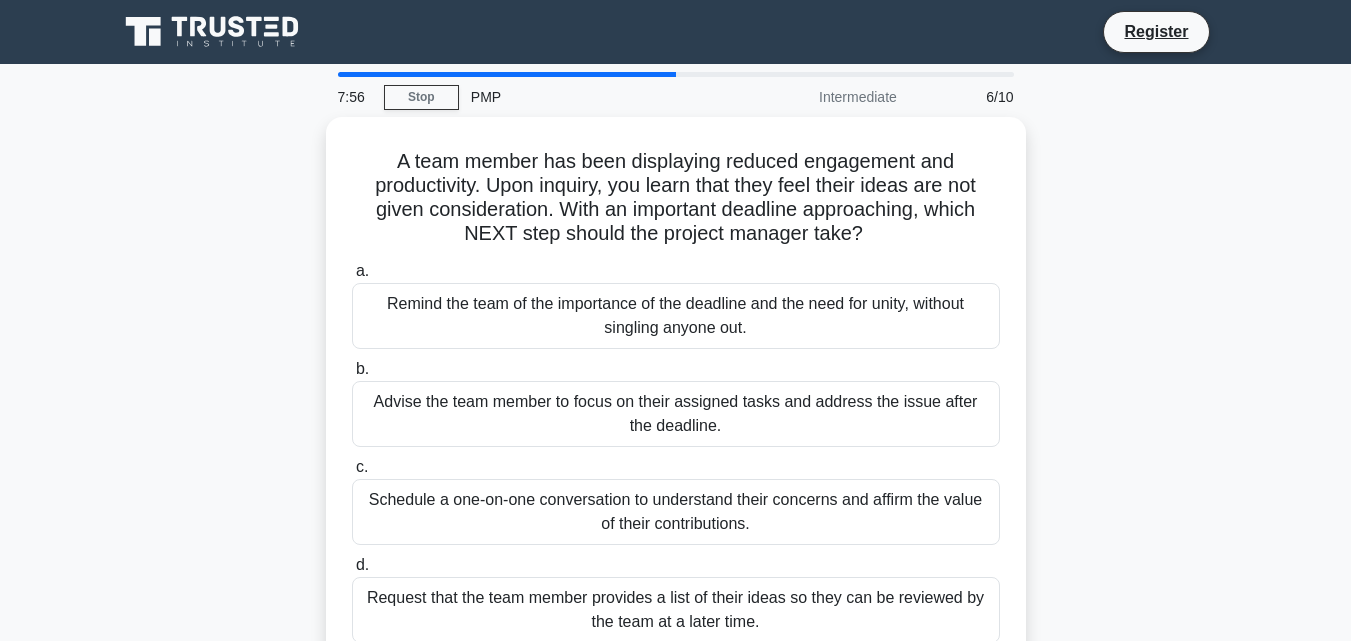 scroll, scrollTop: 100, scrollLeft: 0, axis: vertical 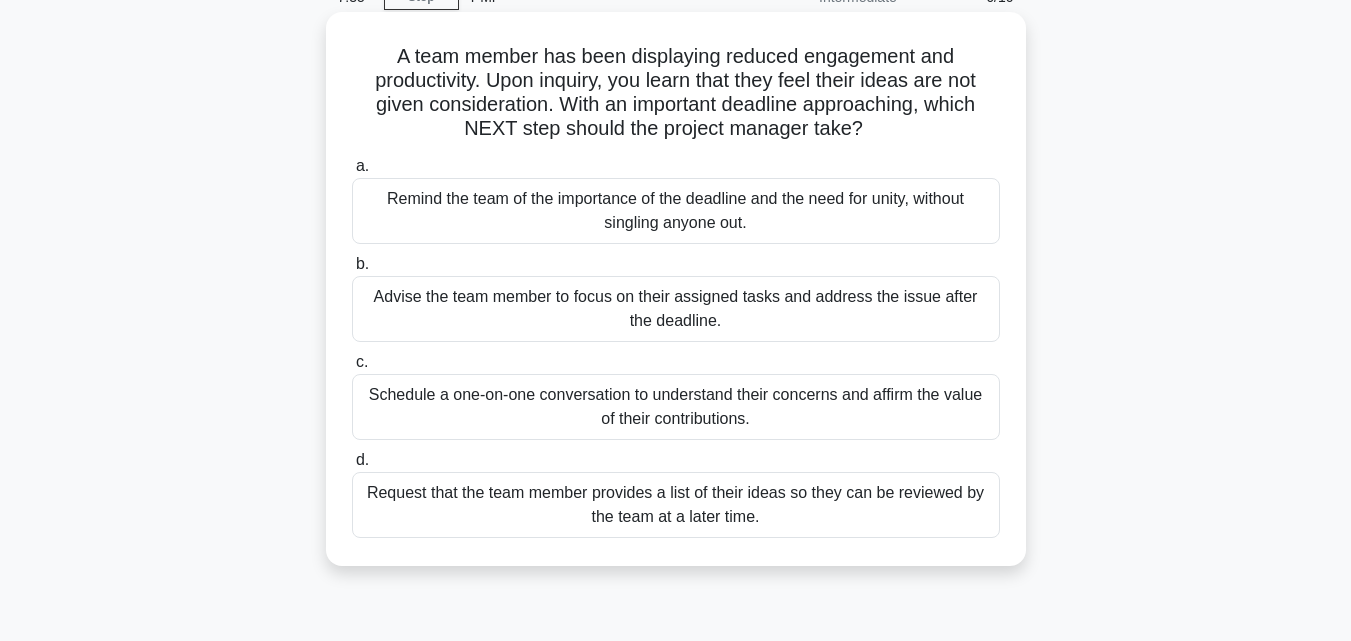 click on "Schedule a one-on-one conversation to understand their concerns and affirm the value of their contributions." at bounding box center (676, 407) 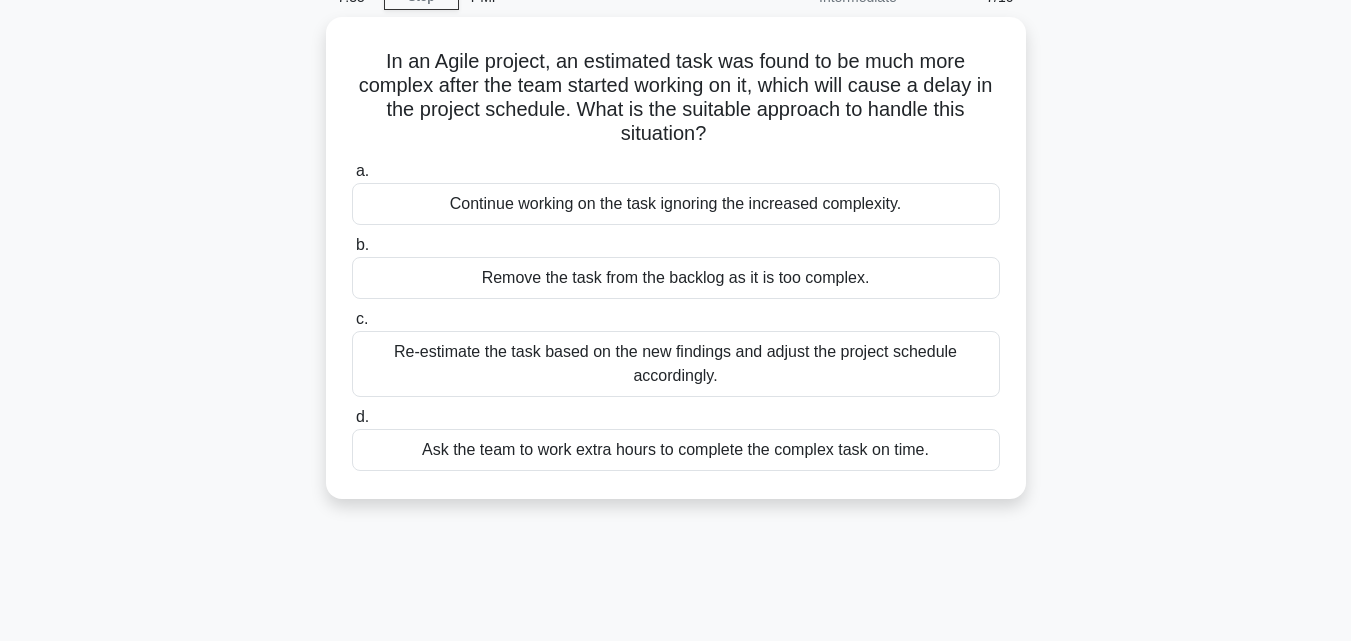 scroll, scrollTop: 0, scrollLeft: 0, axis: both 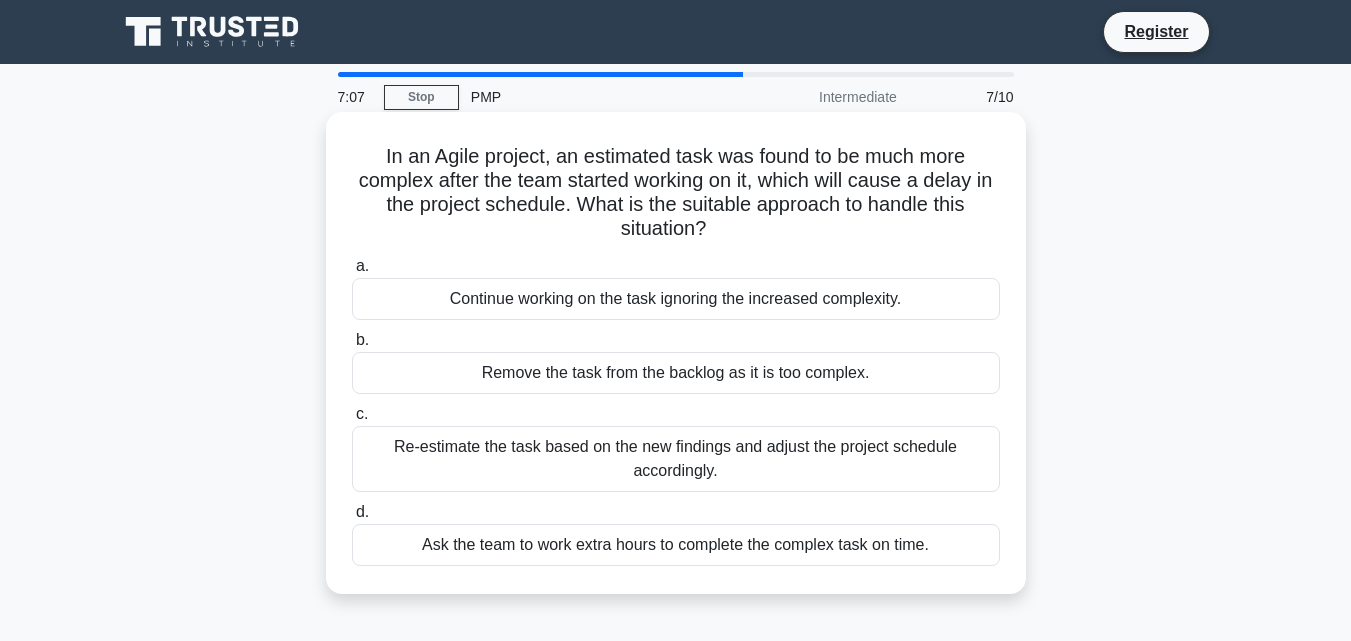 click on "Re-estimate the task based on the new findings and adjust the project schedule accordingly." at bounding box center (676, 459) 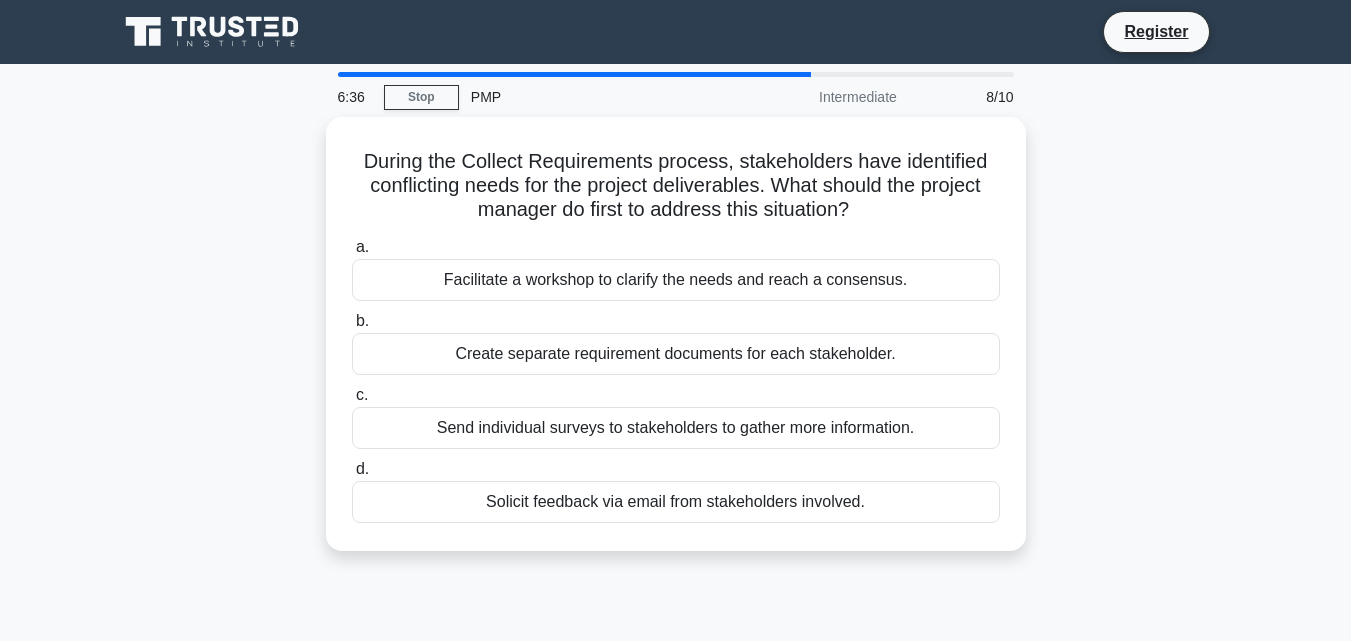 drag, startPoint x: 833, startPoint y: 277, endPoint x: 1148, endPoint y: 249, distance: 316.242 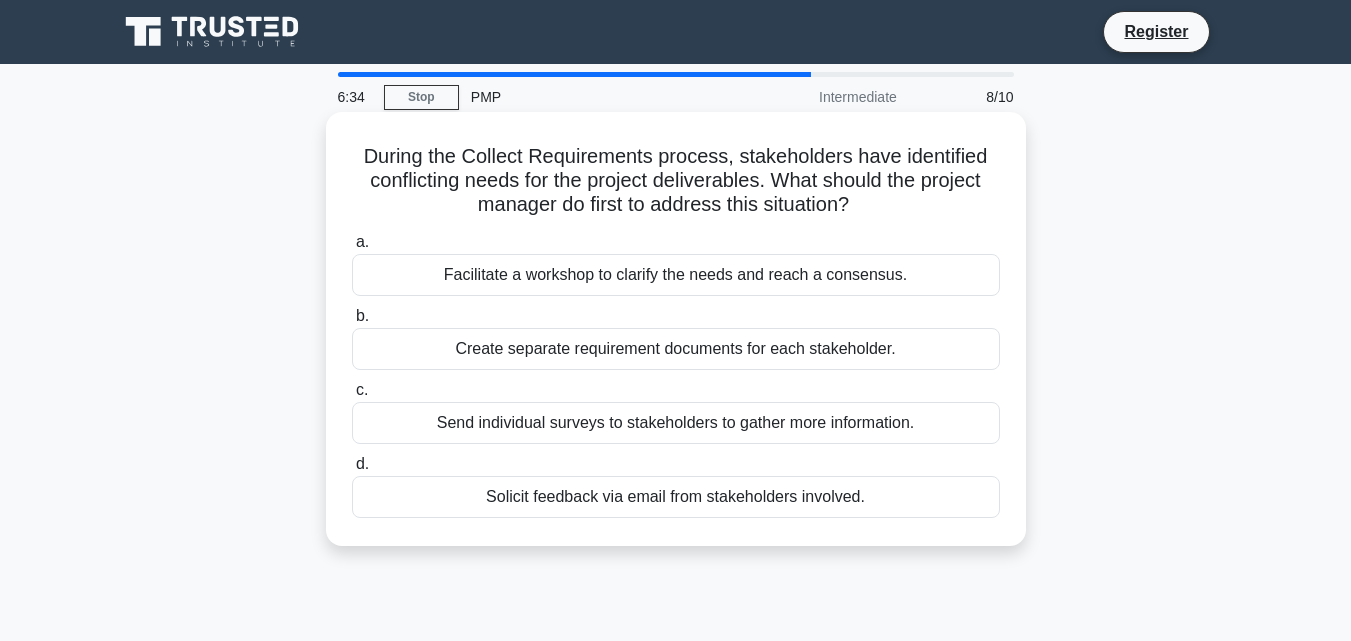 click on "Facilitate a workshop to clarify the needs and reach a consensus." at bounding box center [676, 275] 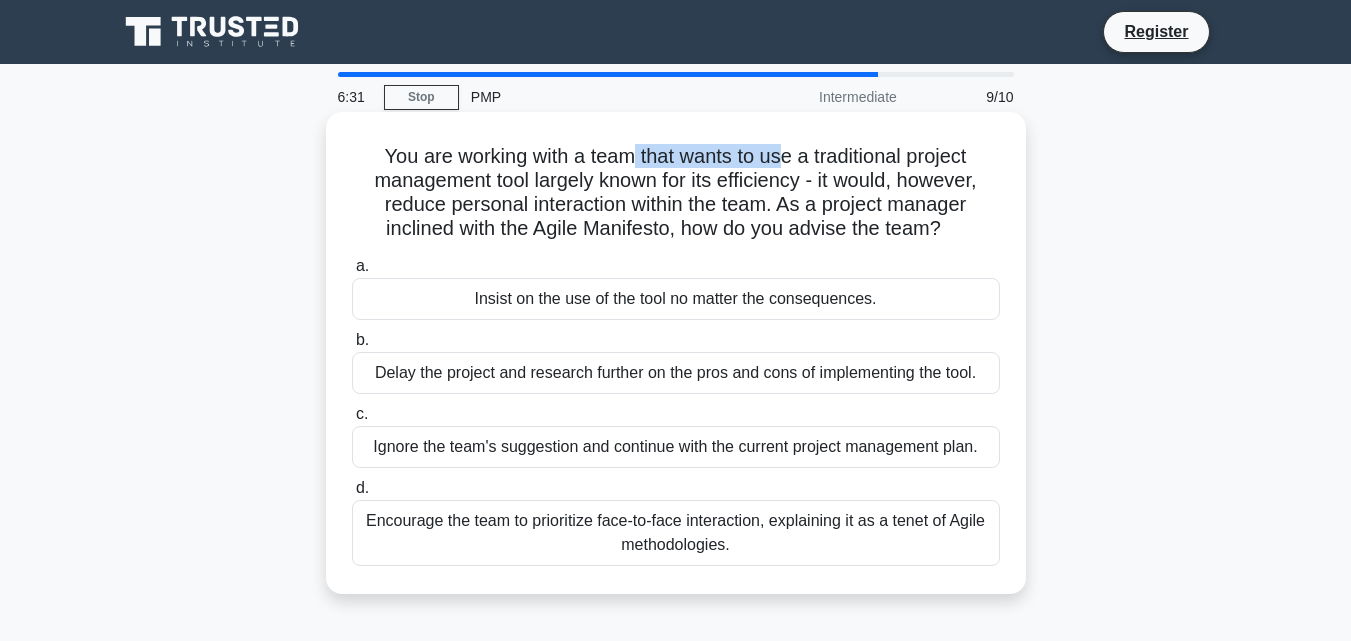drag, startPoint x: 633, startPoint y: 151, endPoint x: 785, endPoint y: 156, distance: 152.08221 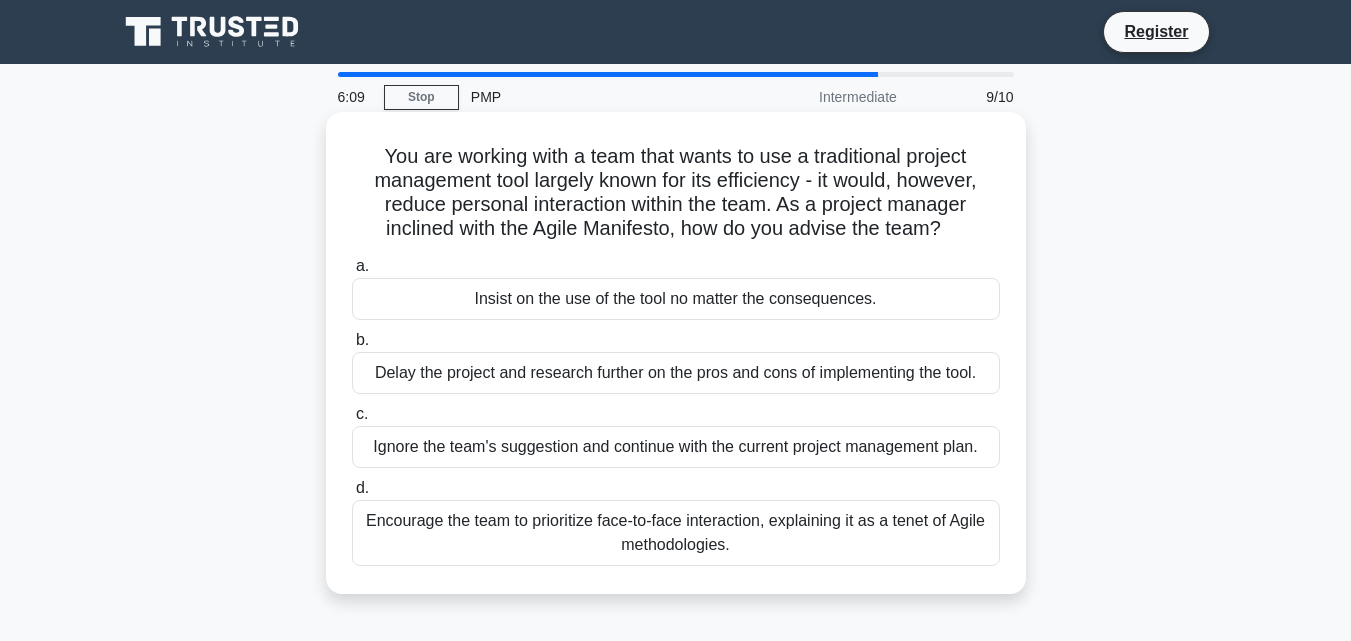 click on "Encourage the team to prioritize face-to-face interaction, explaining it as a tenet of Agile methodologies." at bounding box center [676, 533] 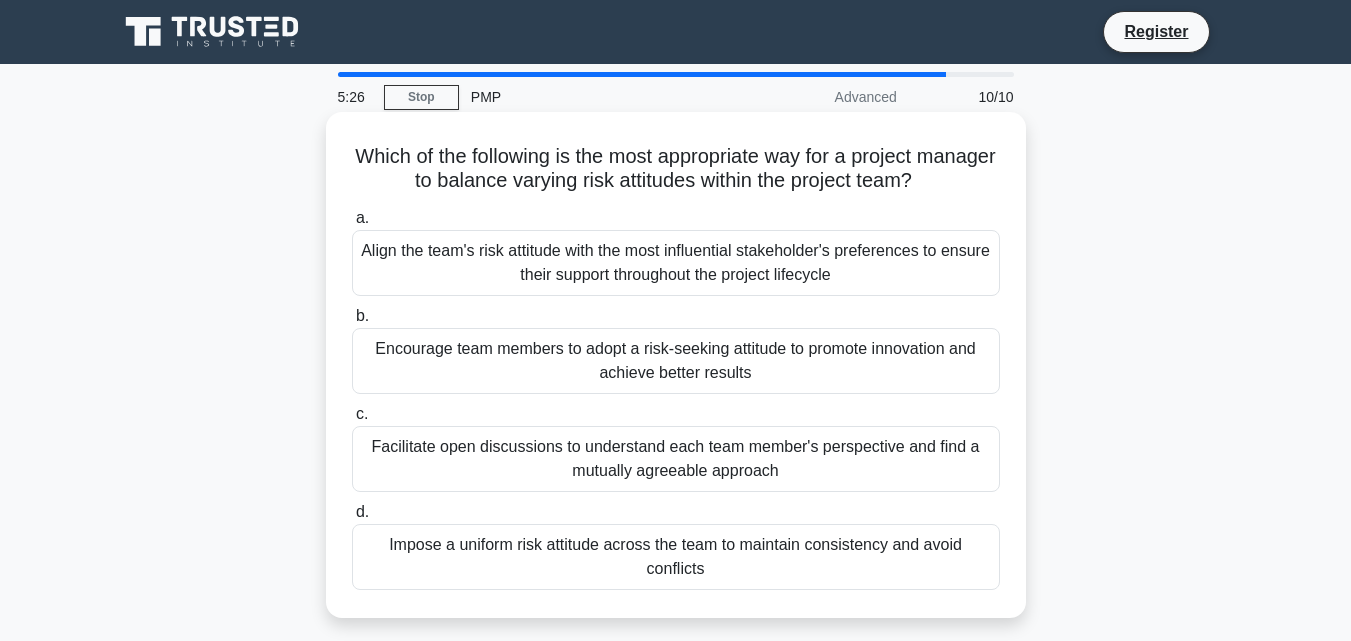 click on "Align the team's risk attitude with the most influential stakeholder's preferences to ensure their support throughout the project lifecycle" at bounding box center (676, 263) 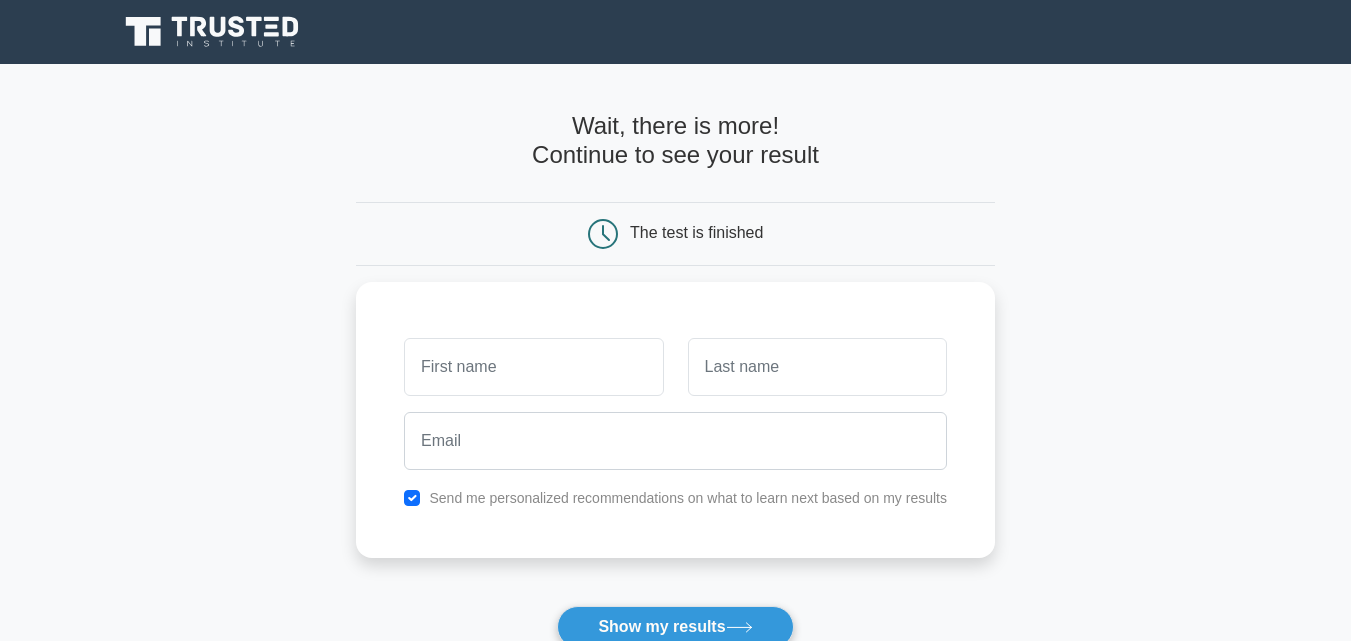 scroll, scrollTop: 0, scrollLeft: 0, axis: both 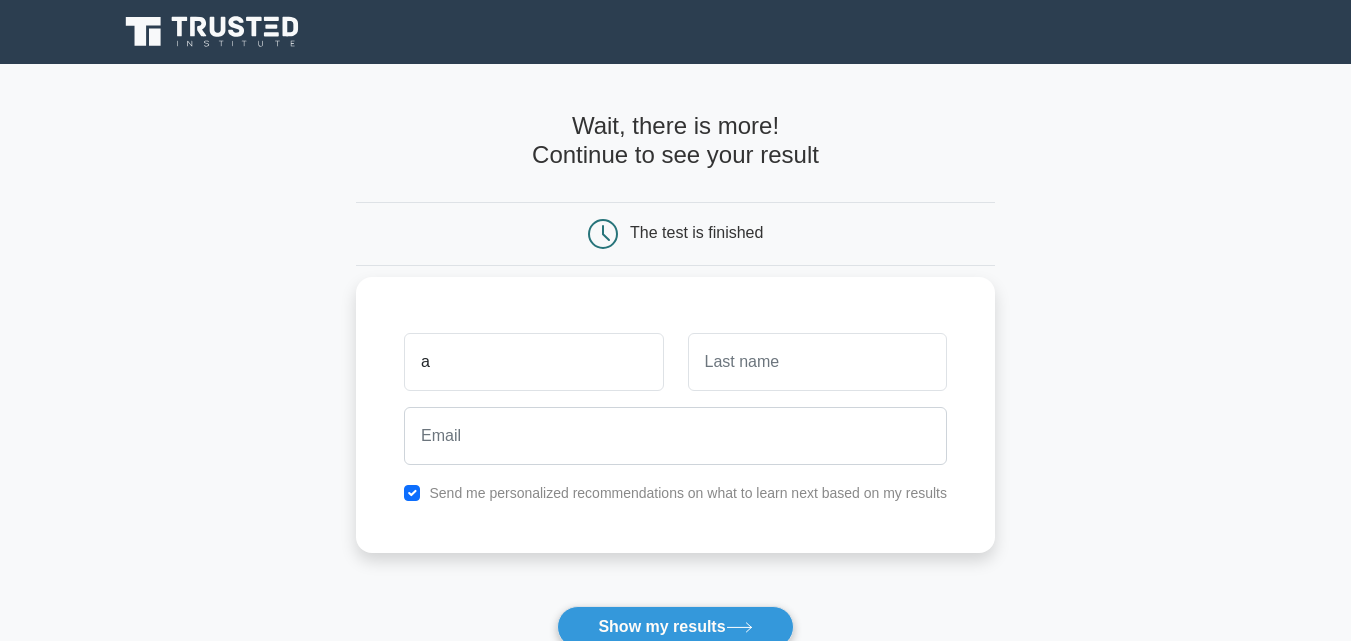 type on "[FIRST]" 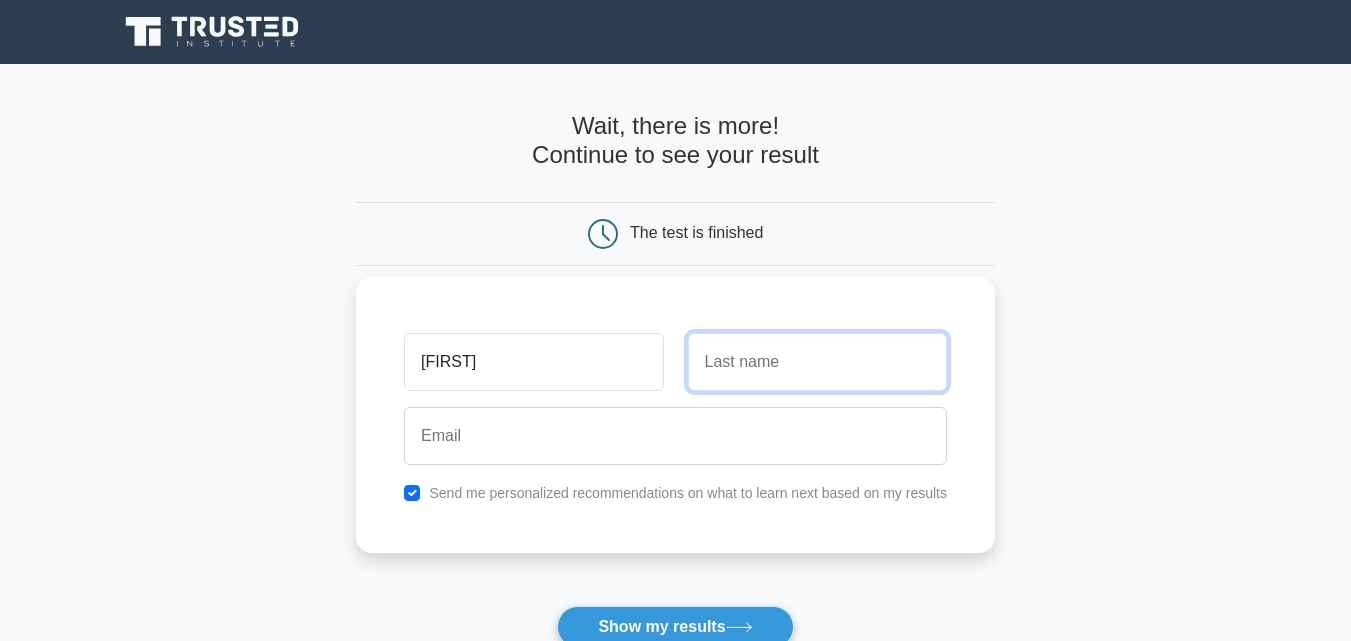 click at bounding box center [817, 362] 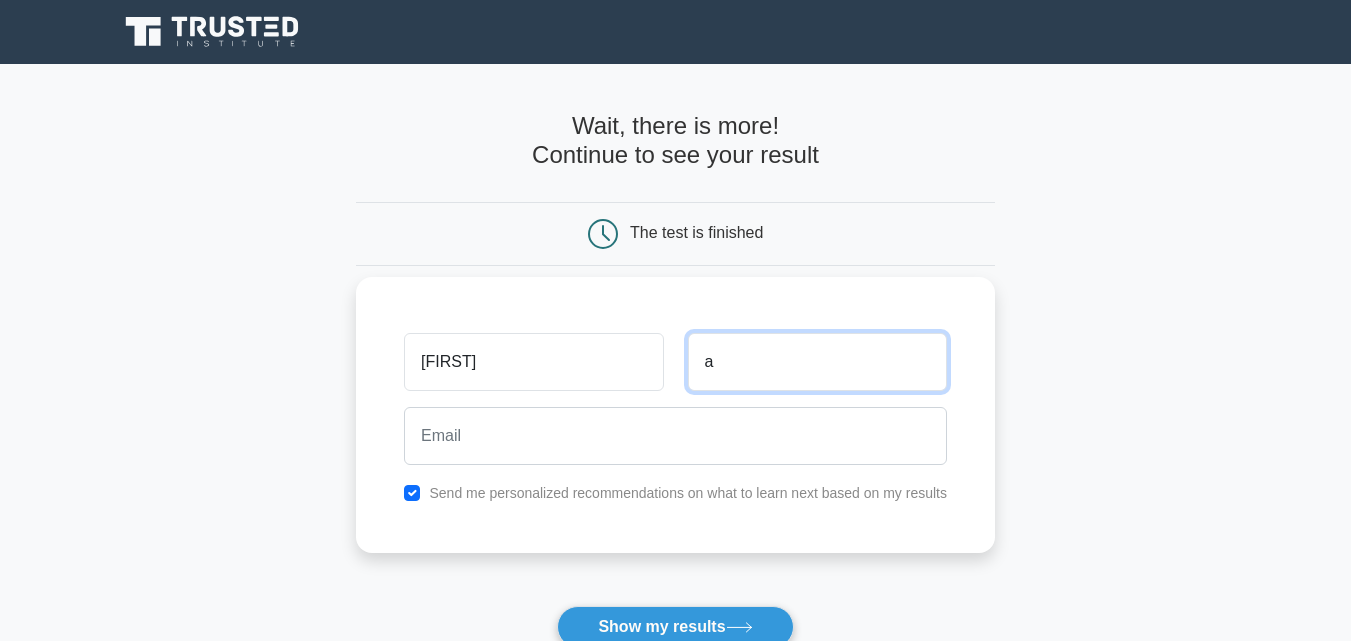 type on "a" 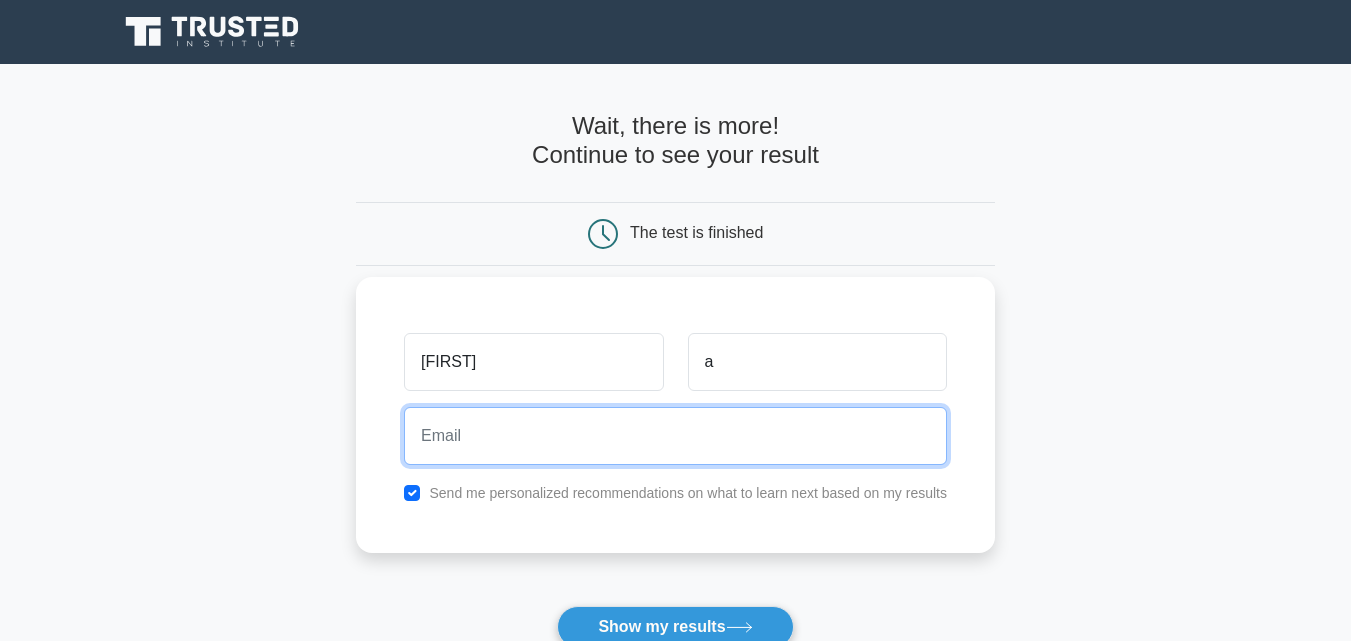 click at bounding box center (675, 436) 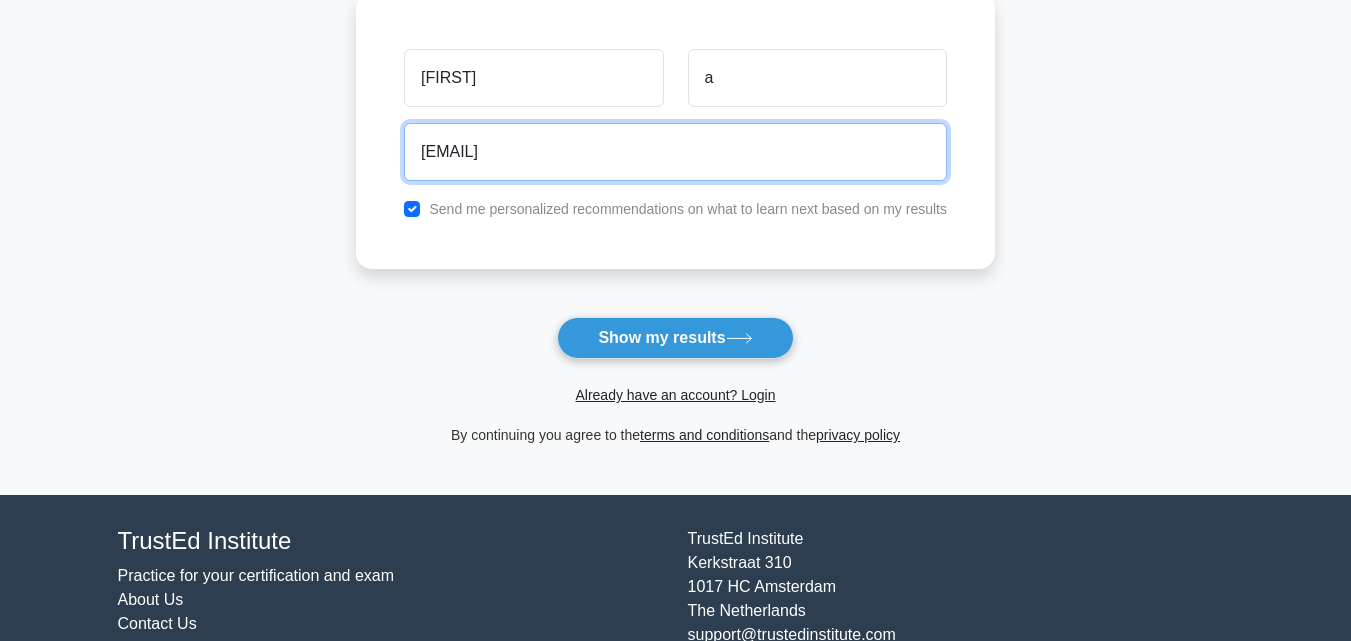 scroll, scrollTop: 300, scrollLeft: 0, axis: vertical 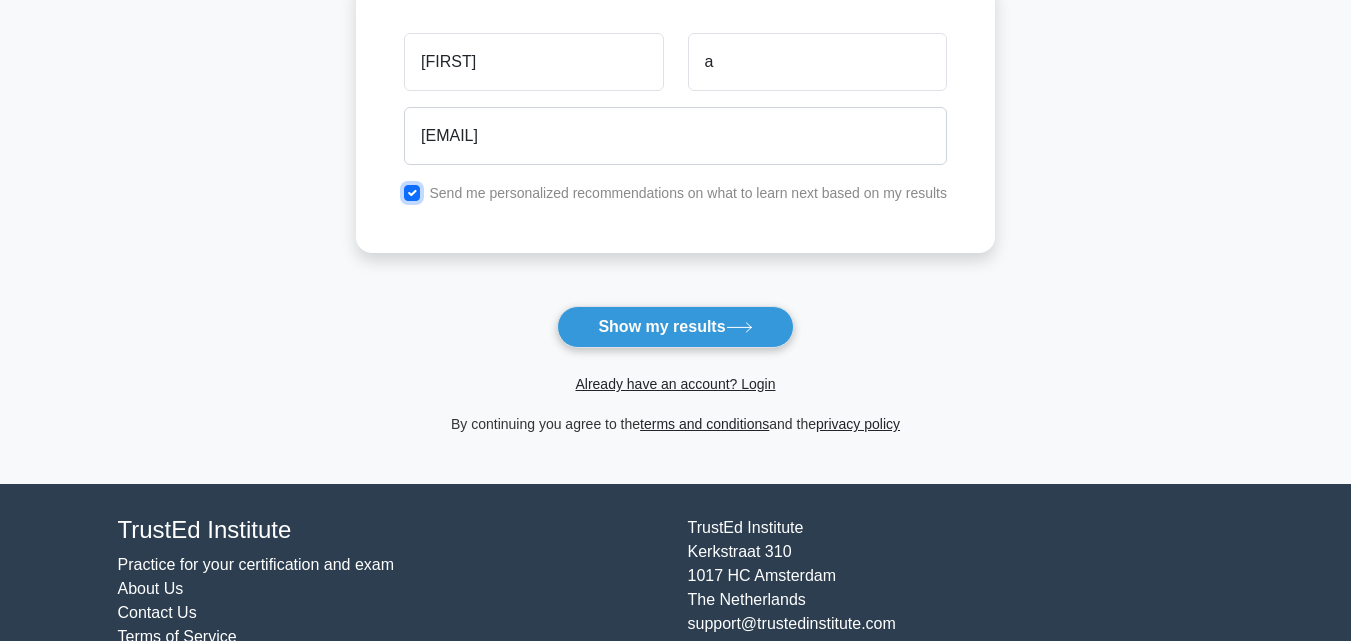 click at bounding box center (412, 193) 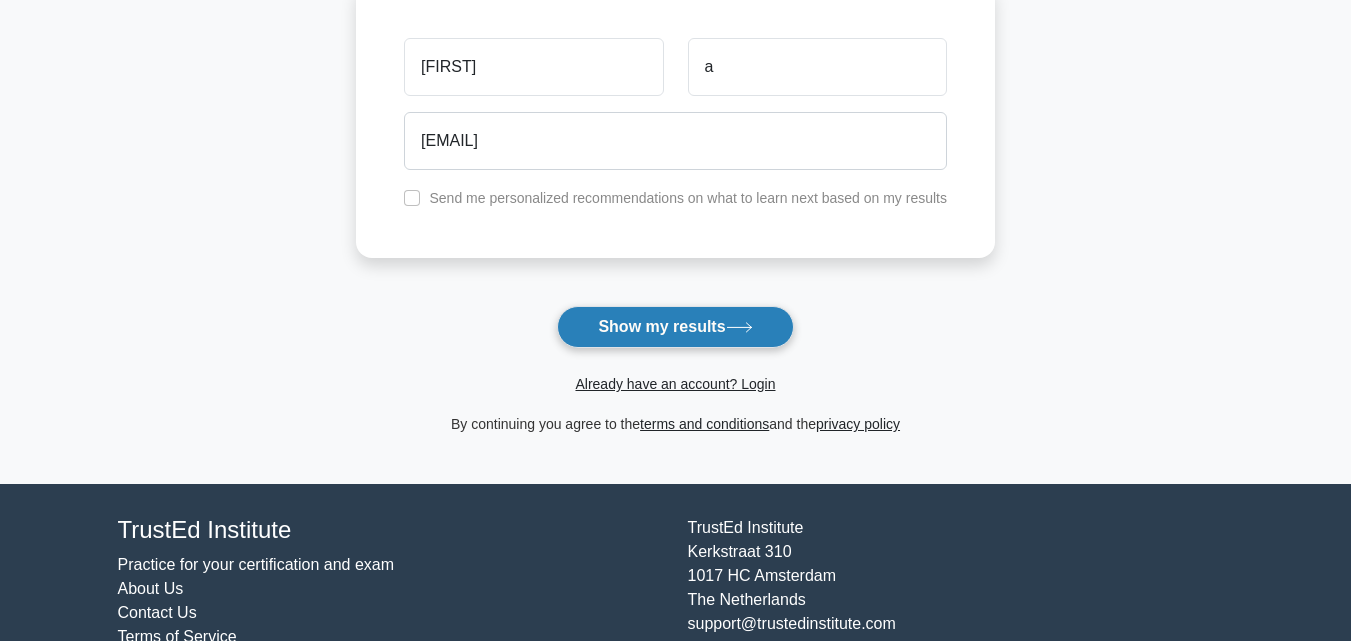 click on "Show my results" at bounding box center (675, 327) 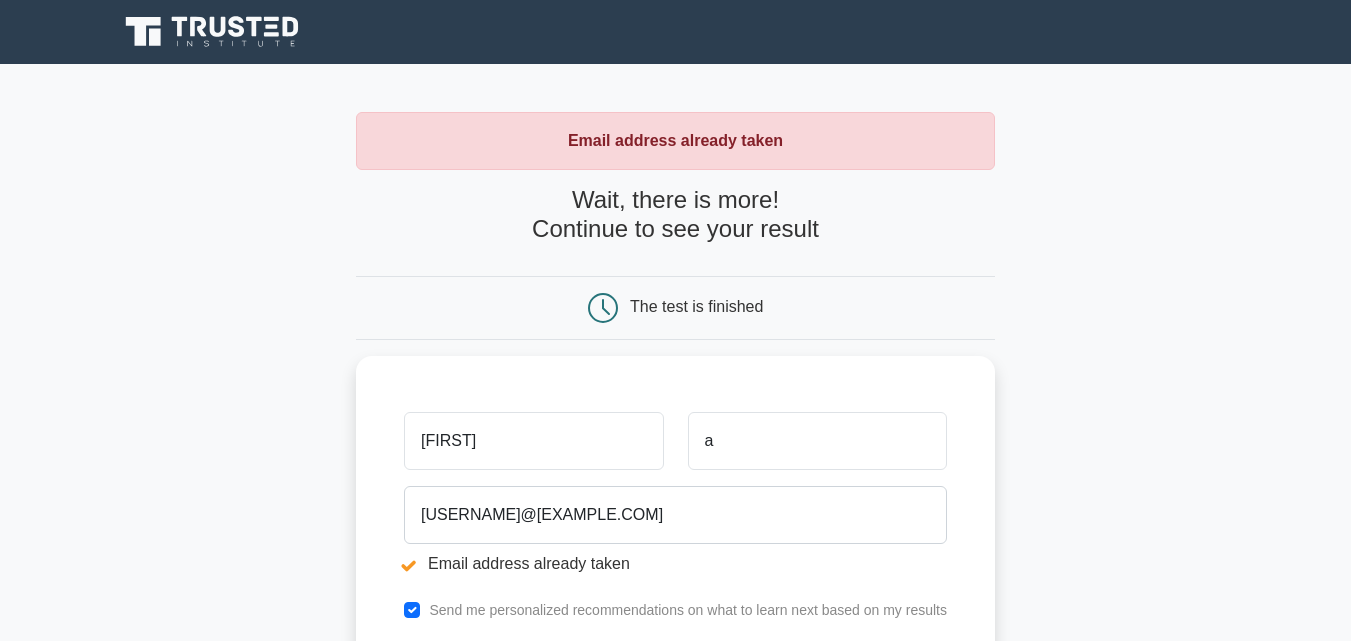 scroll, scrollTop: 0, scrollLeft: 0, axis: both 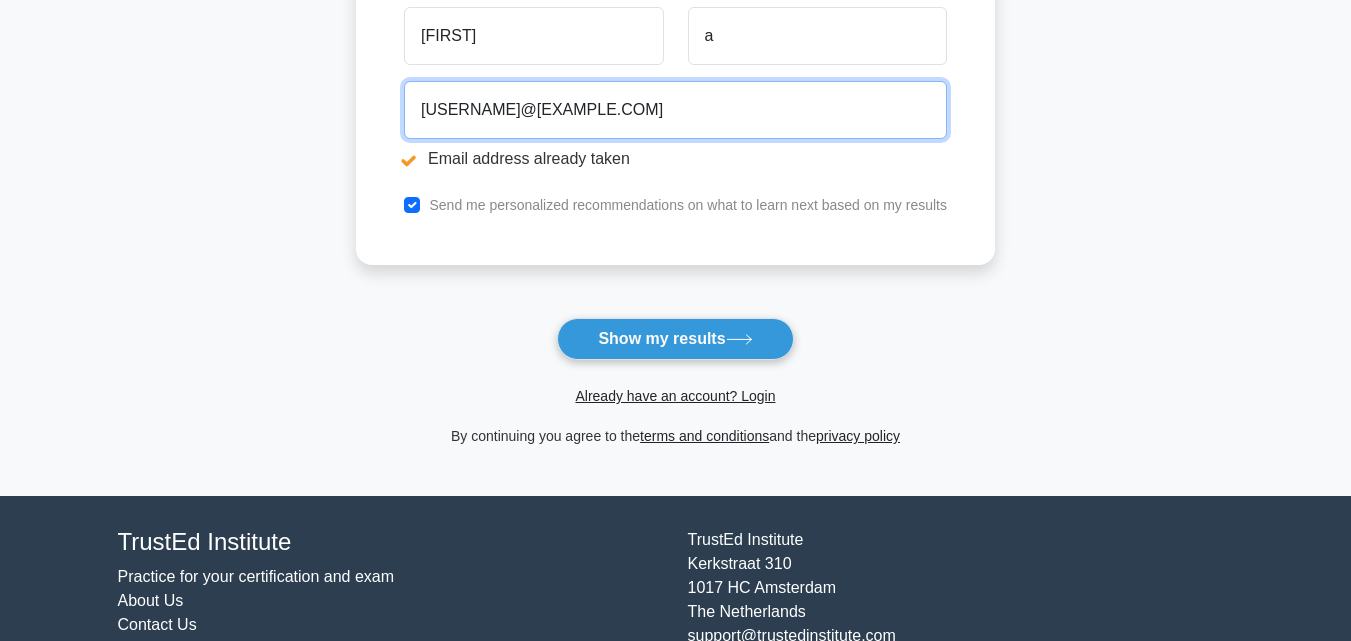 click on "ashishjd1704@gmail.com" at bounding box center [675, 110] 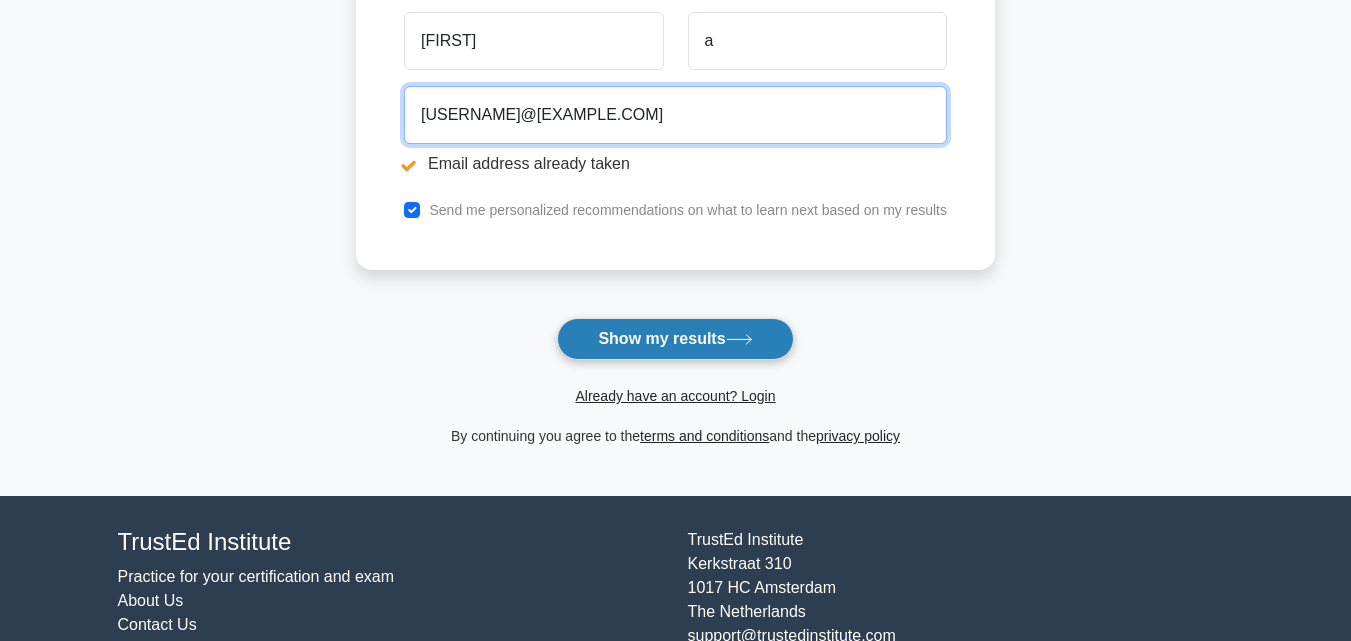 type on "ashishjd1704s@gmail.com" 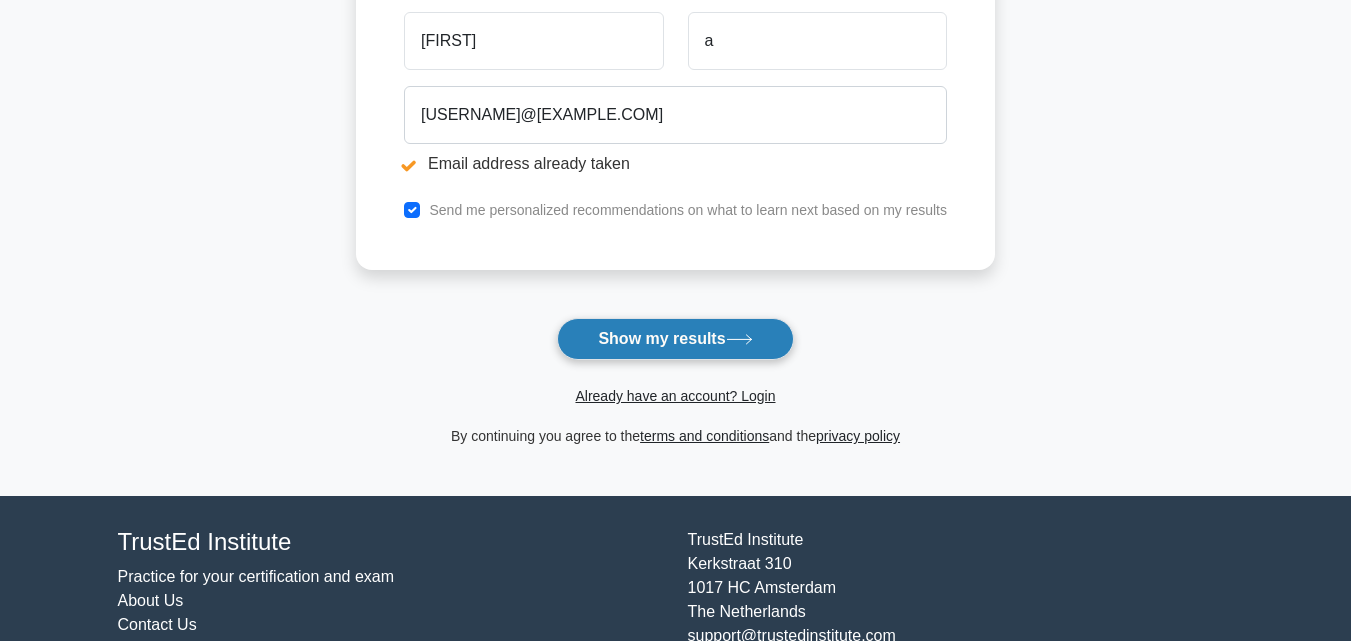 click on "Show my results" at bounding box center (675, 339) 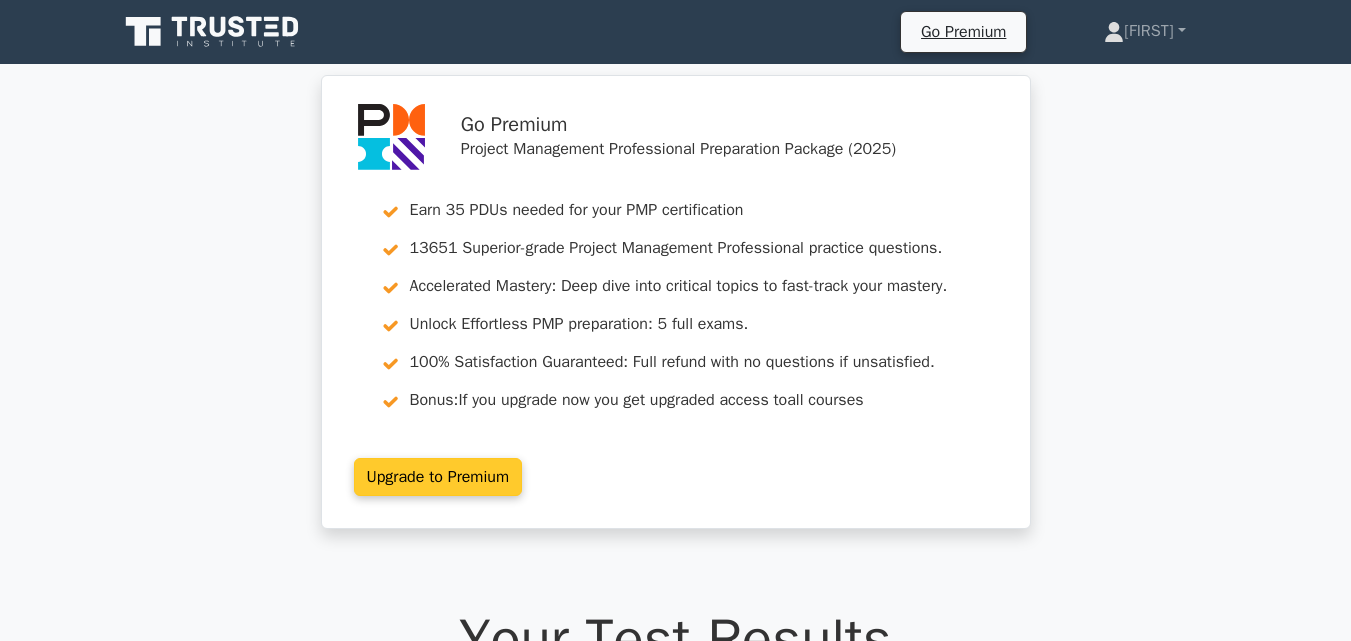 scroll, scrollTop: 0, scrollLeft: 0, axis: both 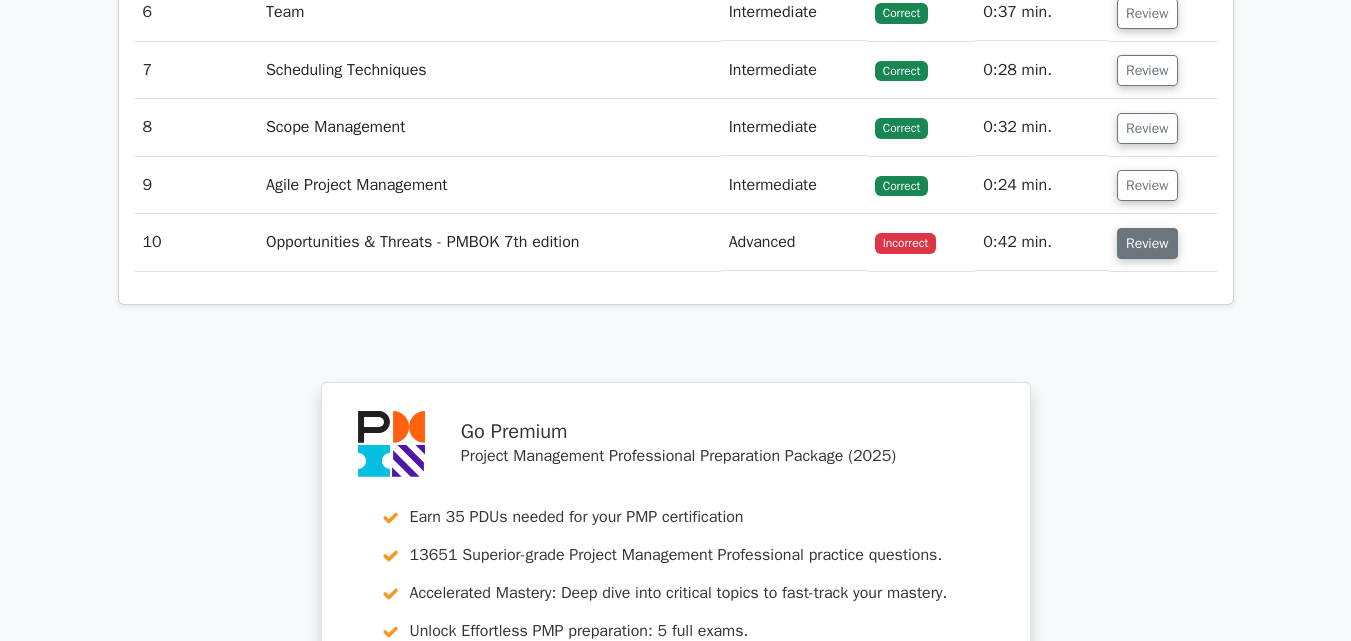 click on "Review" at bounding box center (1147, 243) 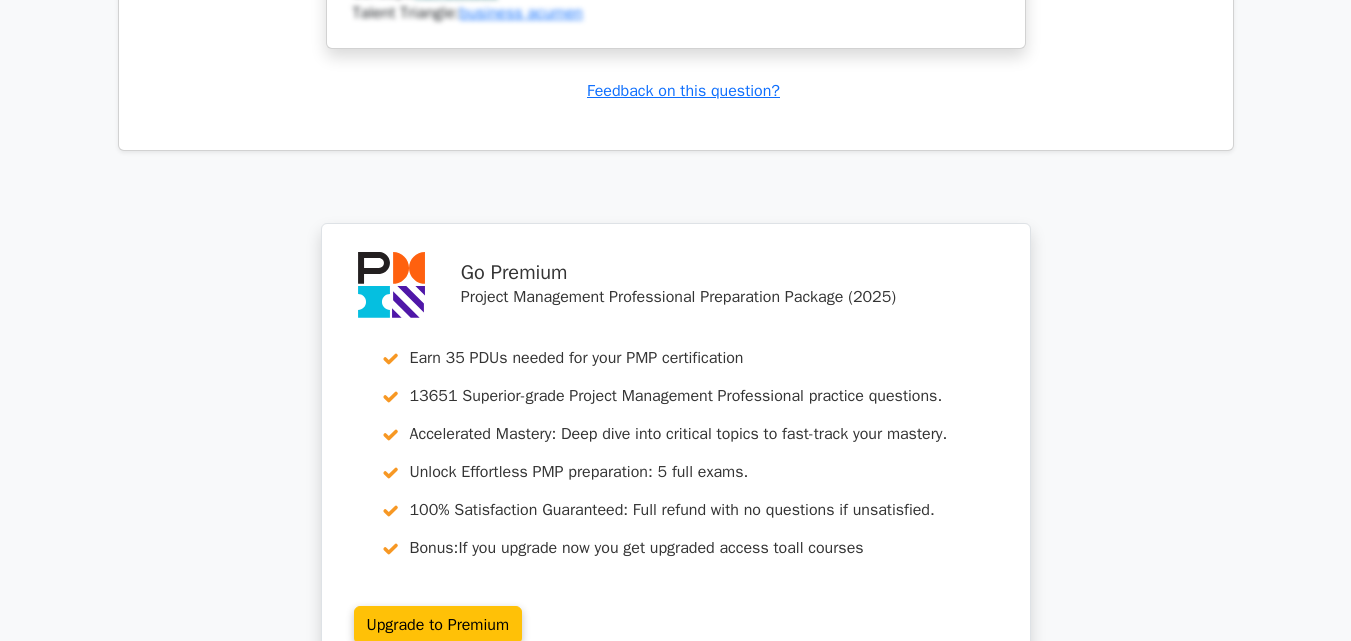 scroll, scrollTop: 4300, scrollLeft: 0, axis: vertical 